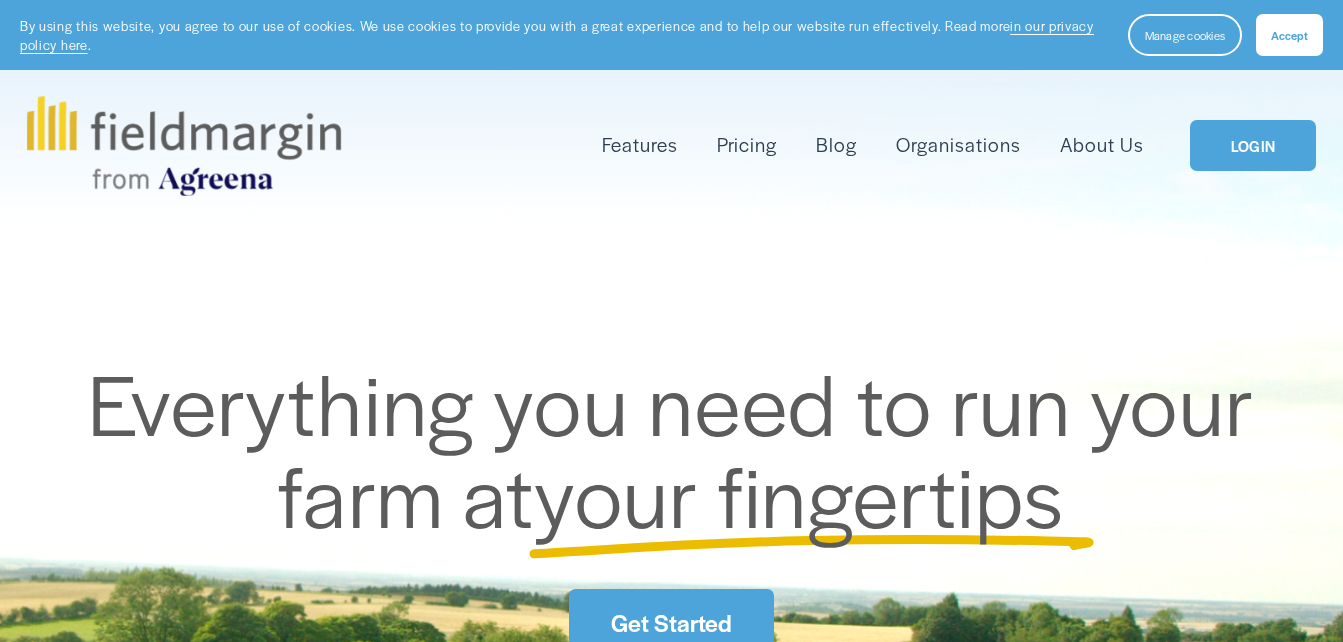 scroll, scrollTop: 0, scrollLeft: 0, axis: both 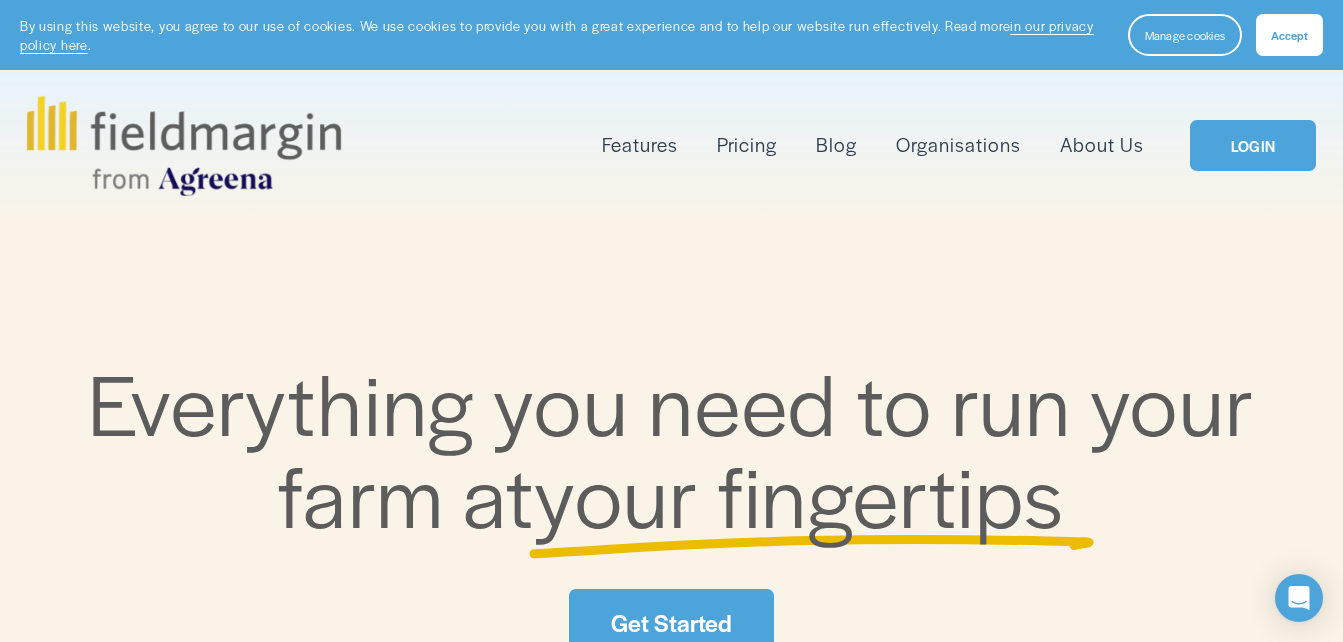 click on "Pricing" at bounding box center [747, 145] 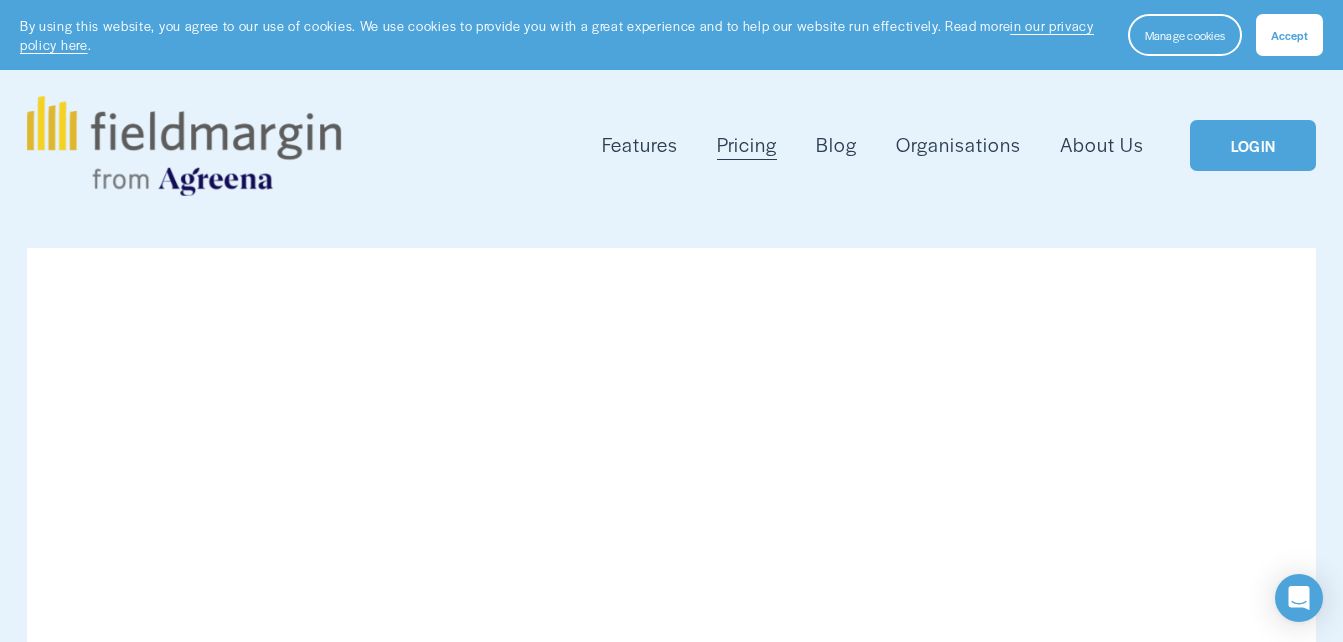scroll, scrollTop: 0, scrollLeft: 0, axis: both 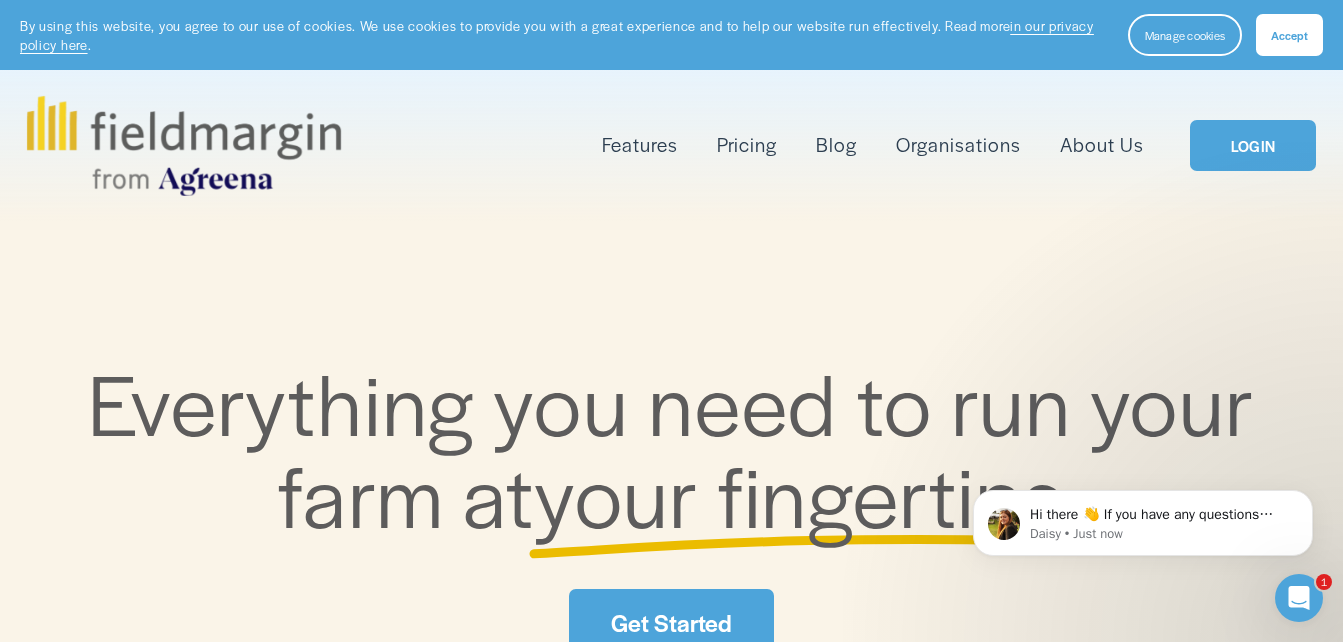 click on "Accept" at bounding box center (1289, 35) 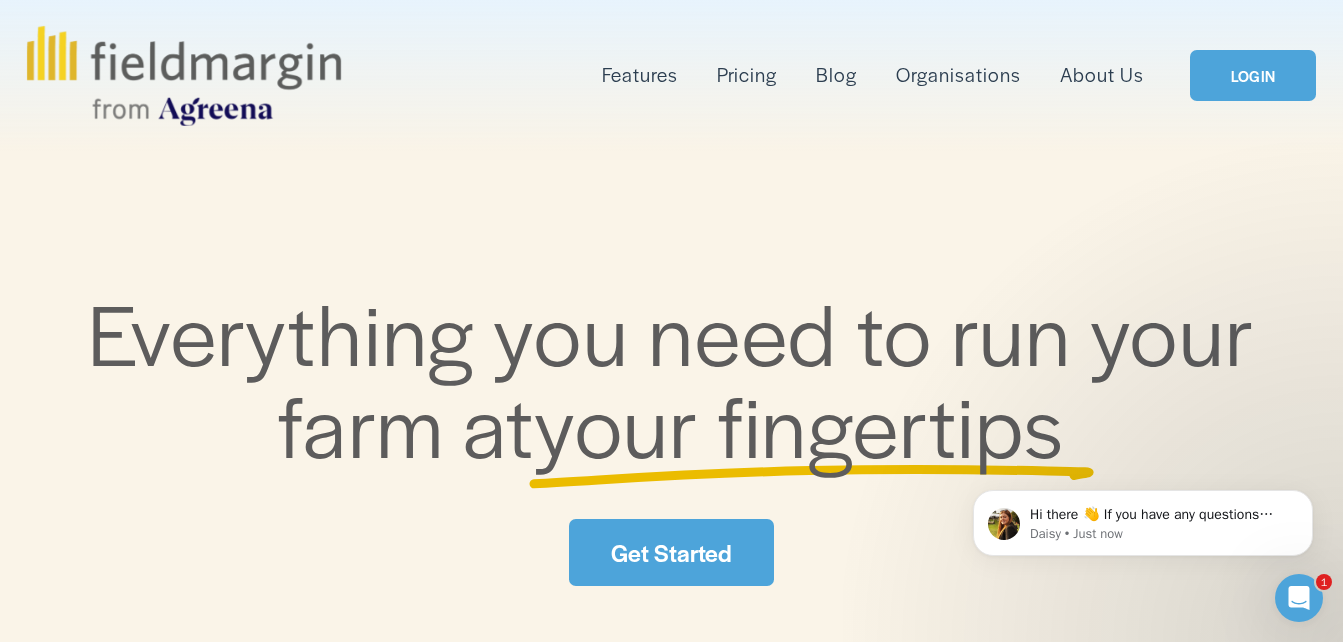 click on "Get Started" at bounding box center [672, 552] 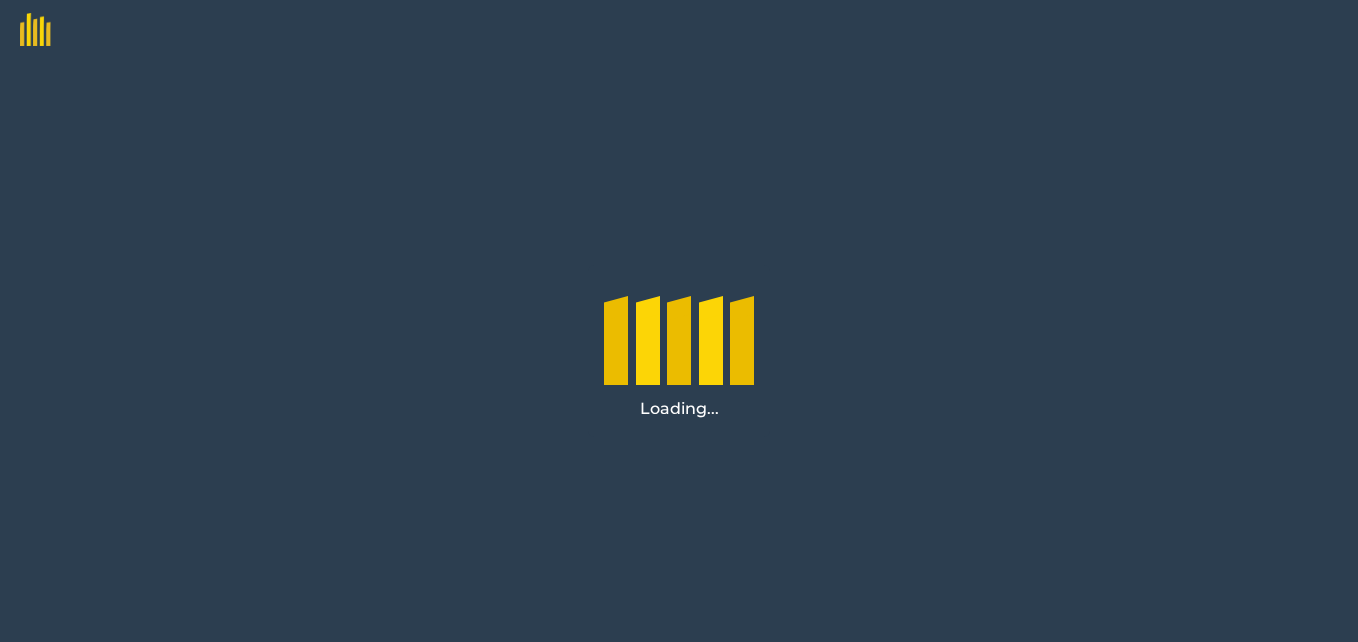 scroll, scrollTop: 0, scrollLeft: 0, axis: both 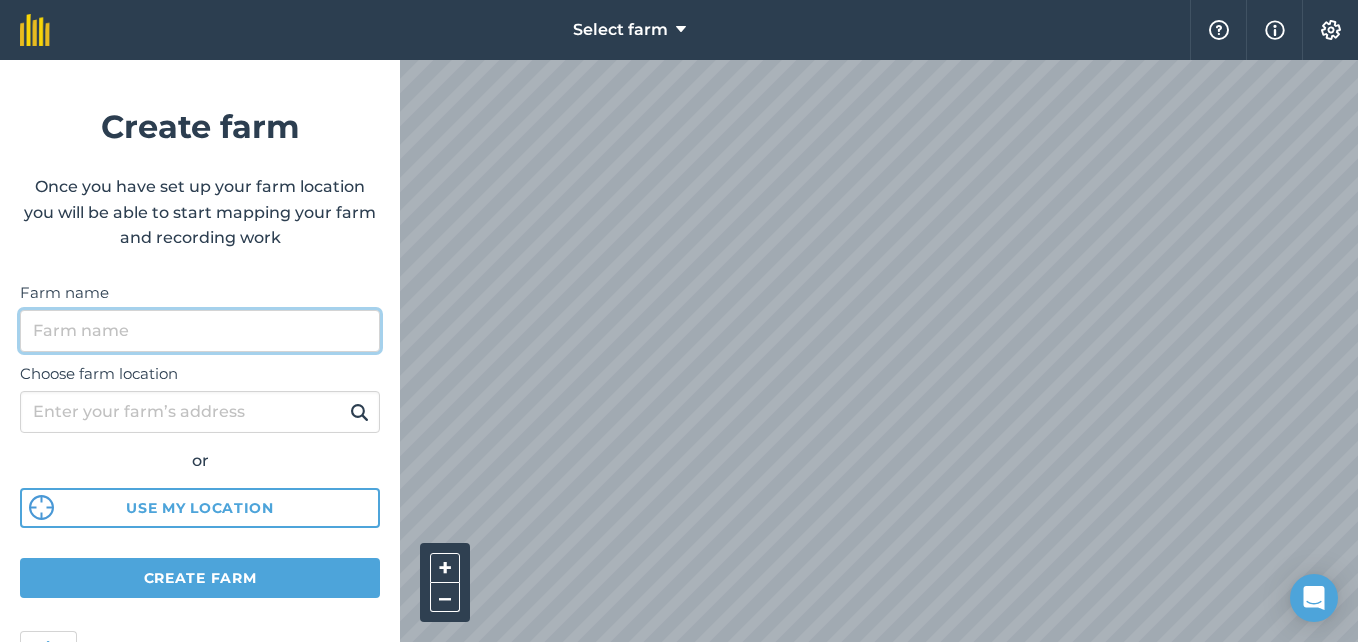 click on "Farm name" at bounding box center [200, 331] 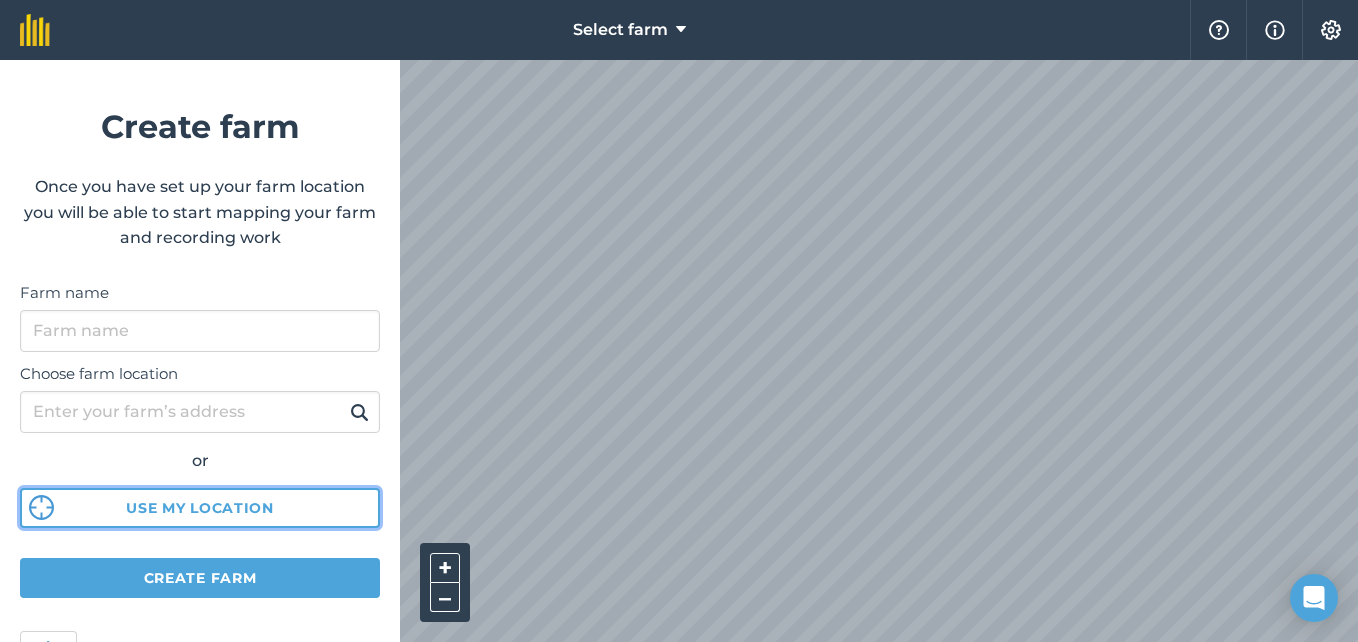 click on "Choose farm location or   Use my location" at bounding box center [200, 440] 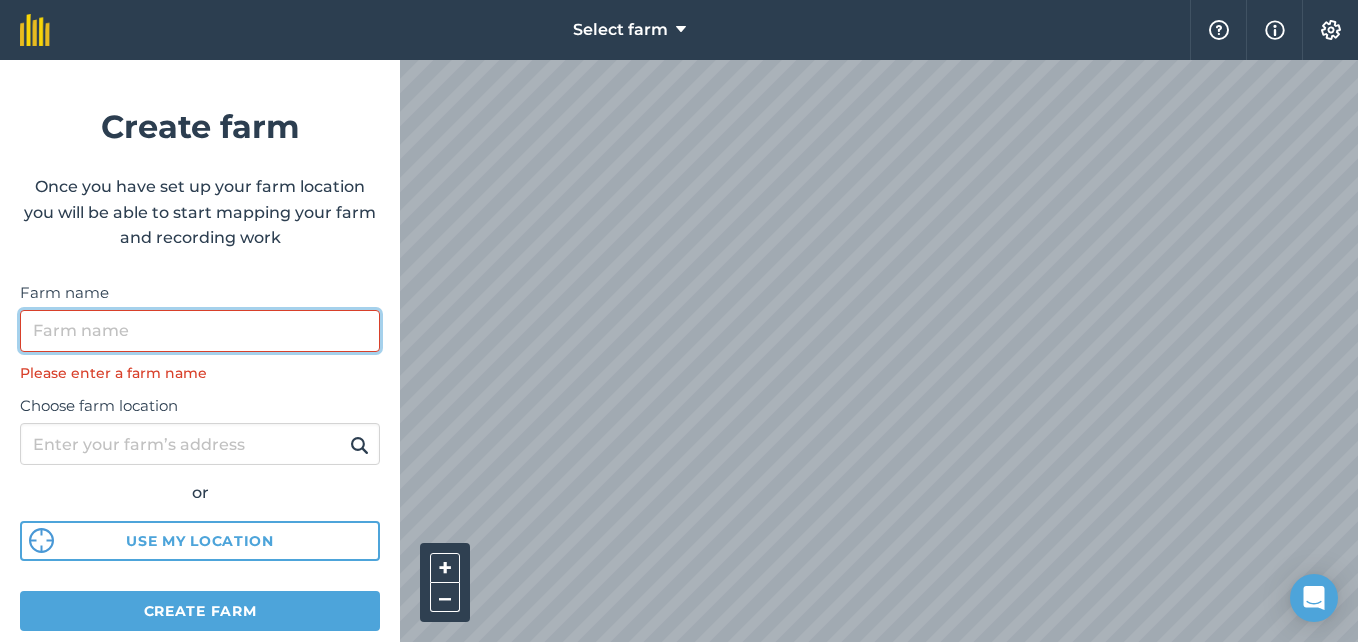 click on "Farm name" at bounding box center [200, 331] 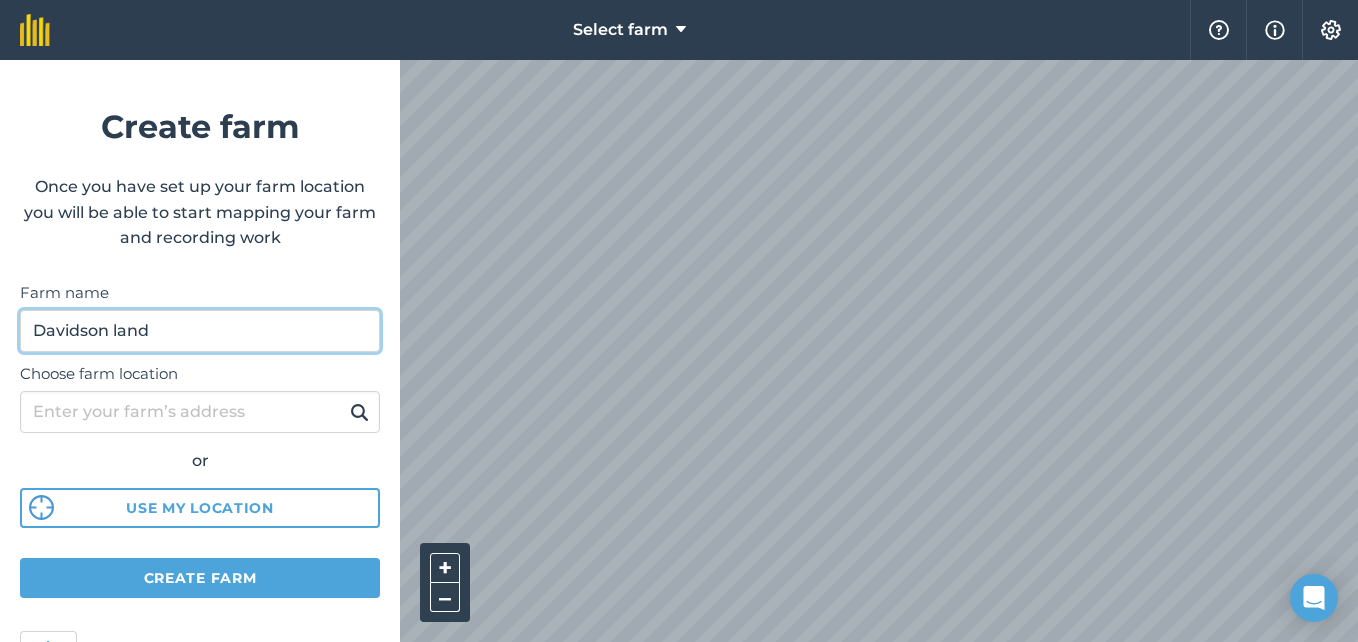 type on "Davidson land" 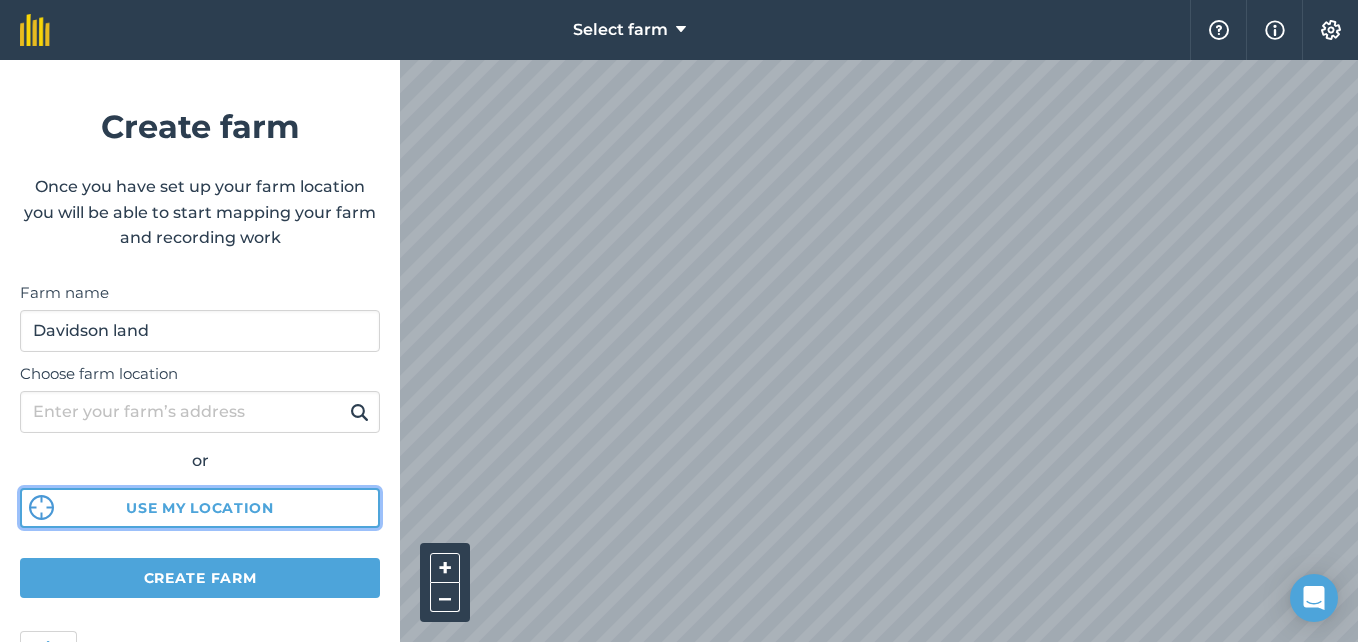 click on "Use my location" at bounding box center [200, 508] 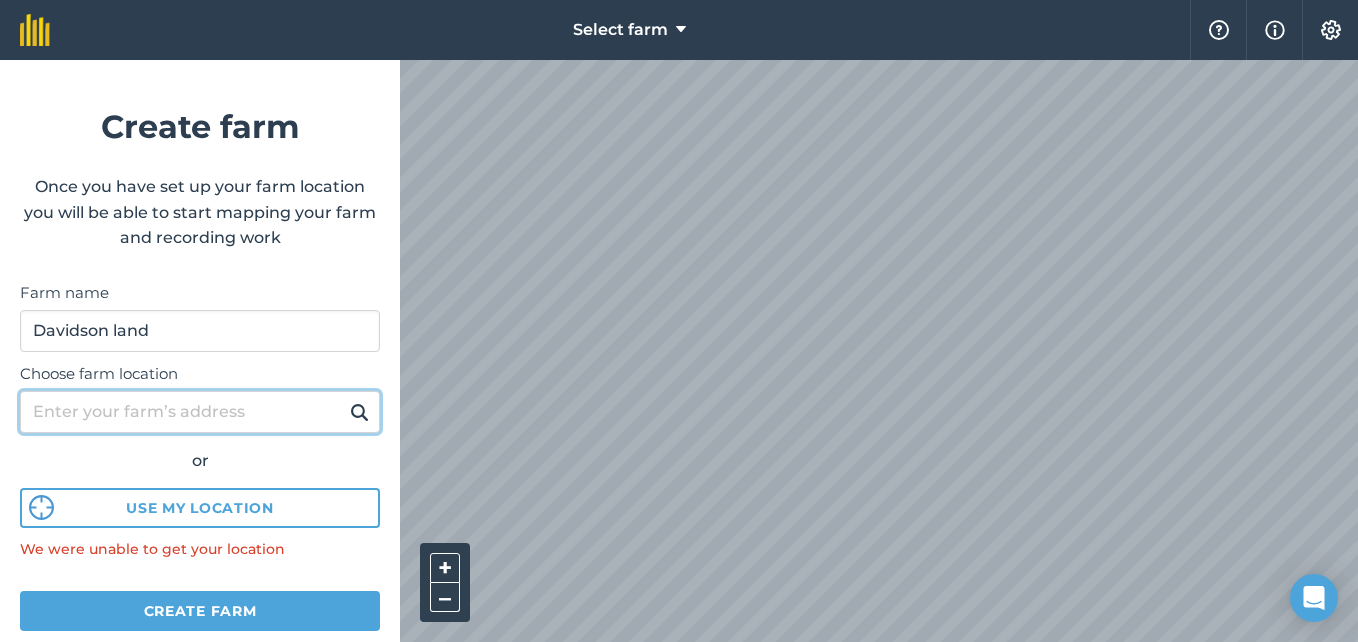 click on "Choose farm location" at bounding box center (200, 412) 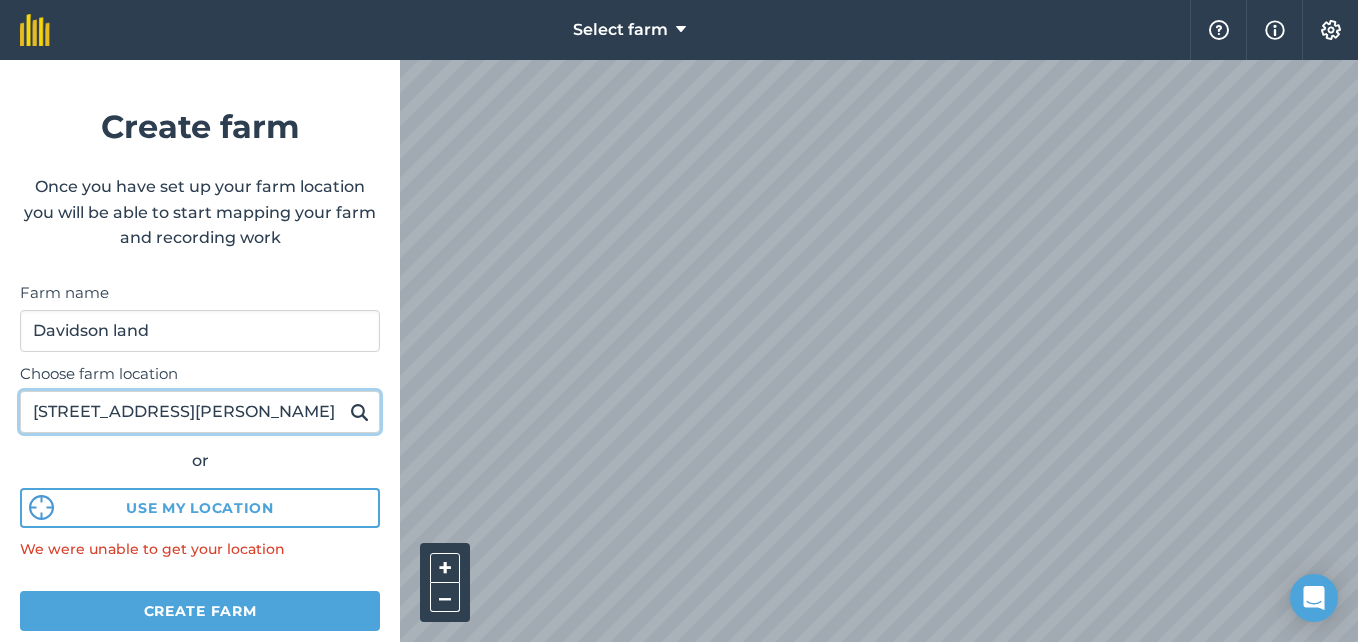 type on "[STREET_ADDRESS][PERSON_NAME]" 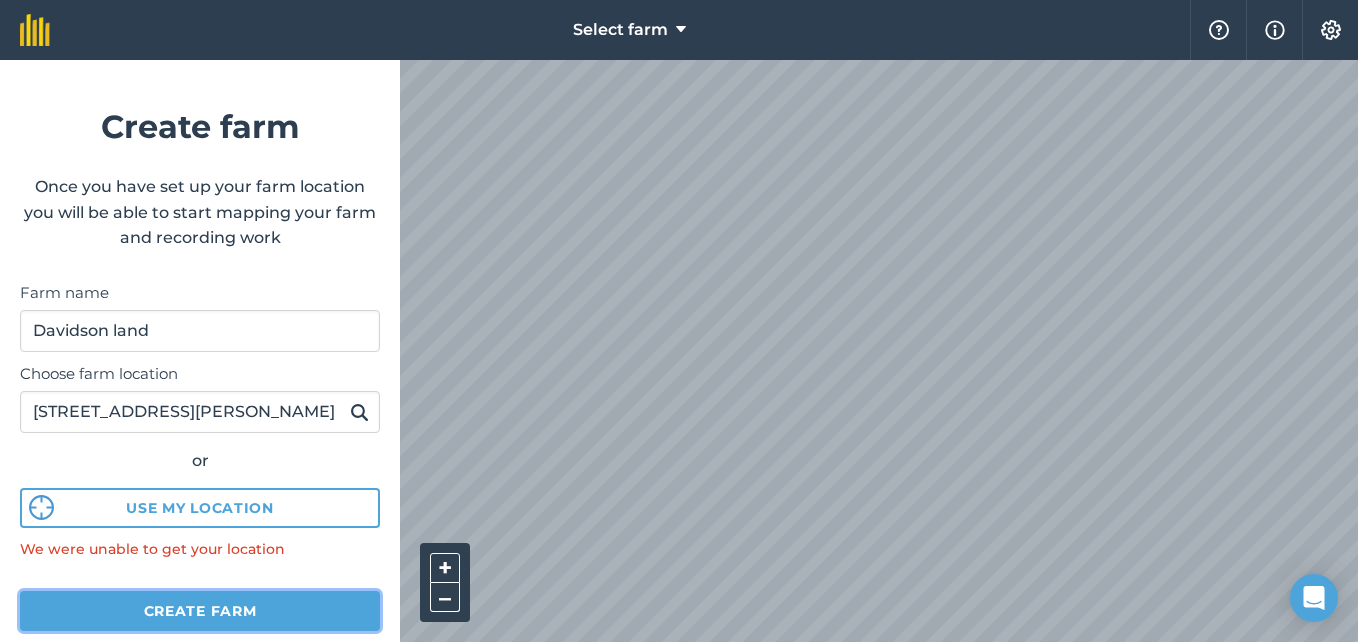 click on "Create farm" at bounding box center (200, 611) 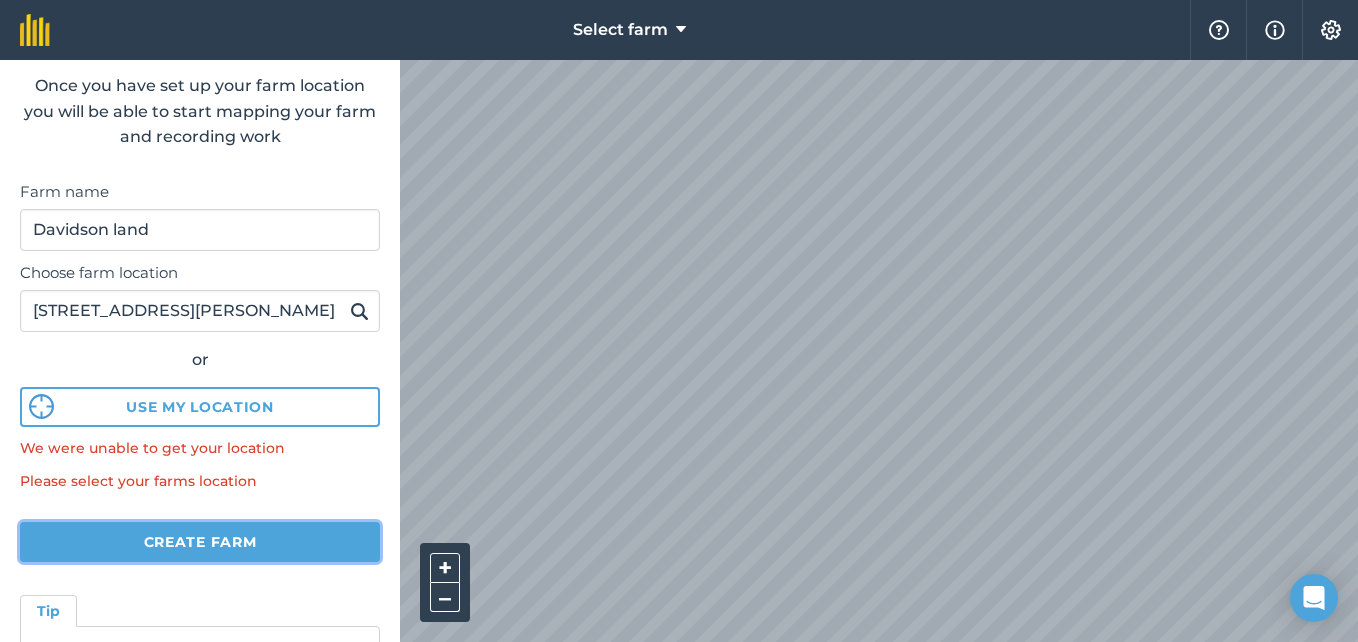 scroll, scrollTop: 103, scrollLeft: 0, axis: vertical 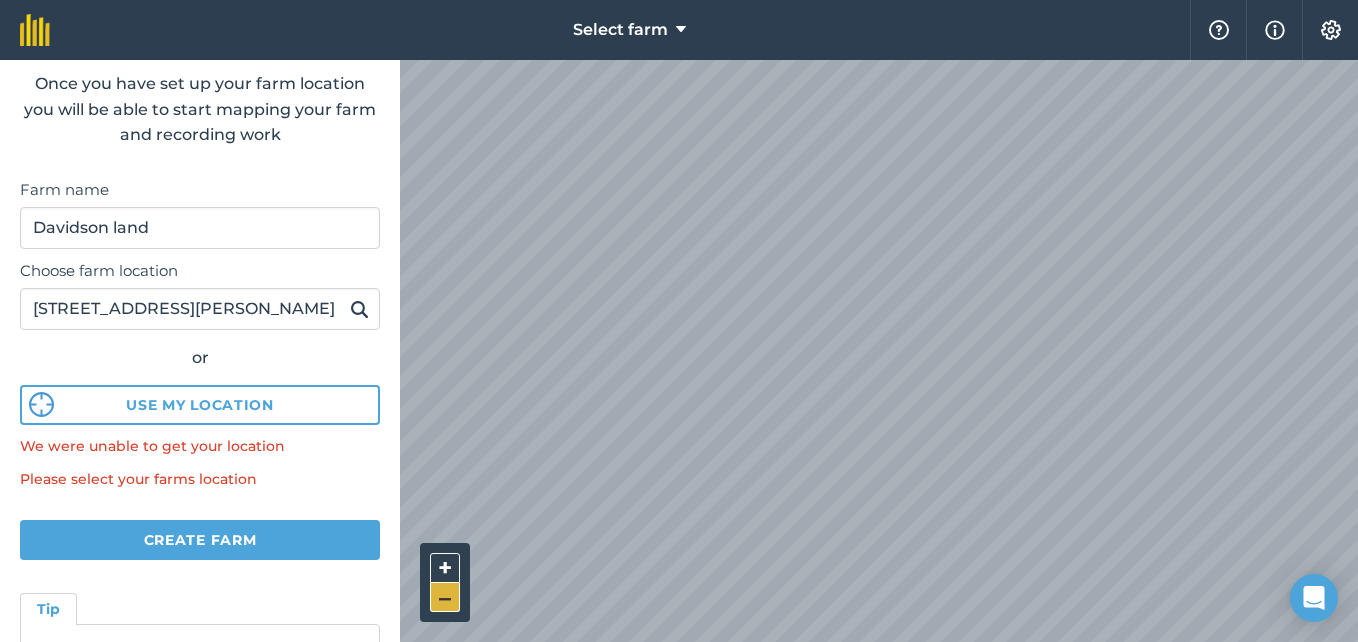 click on "–" at bounding box center [445, 597] 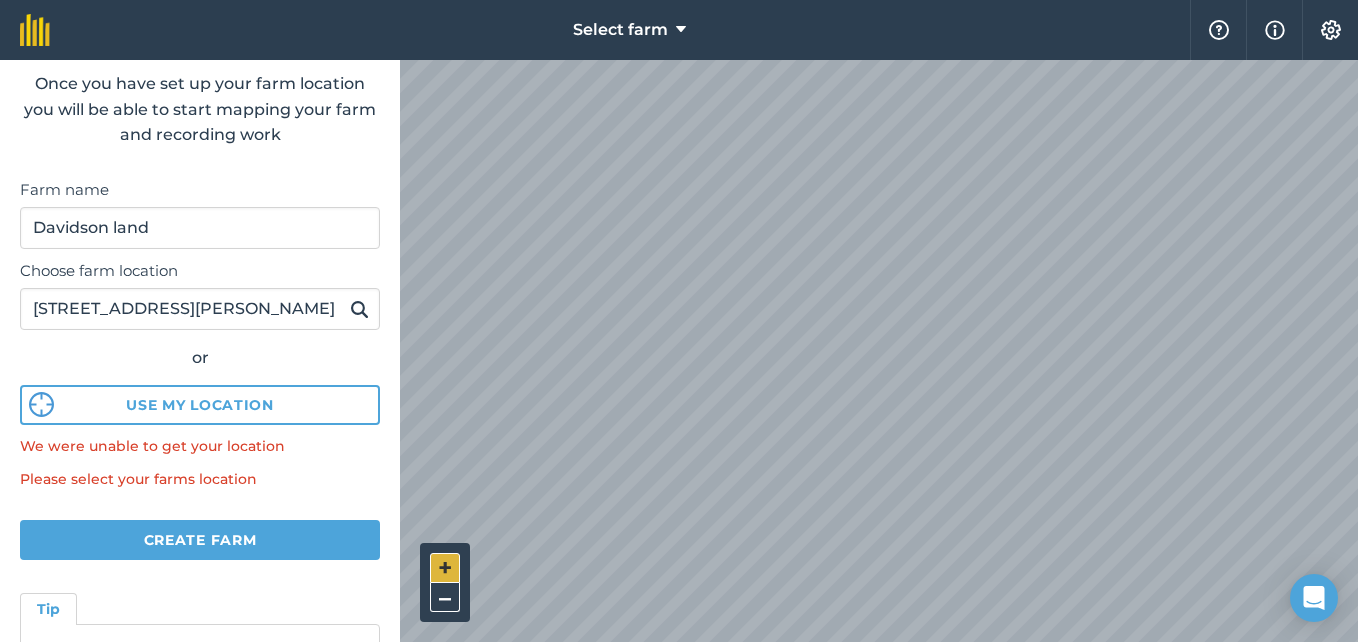 click on "+" at bounding box center (445, 568) 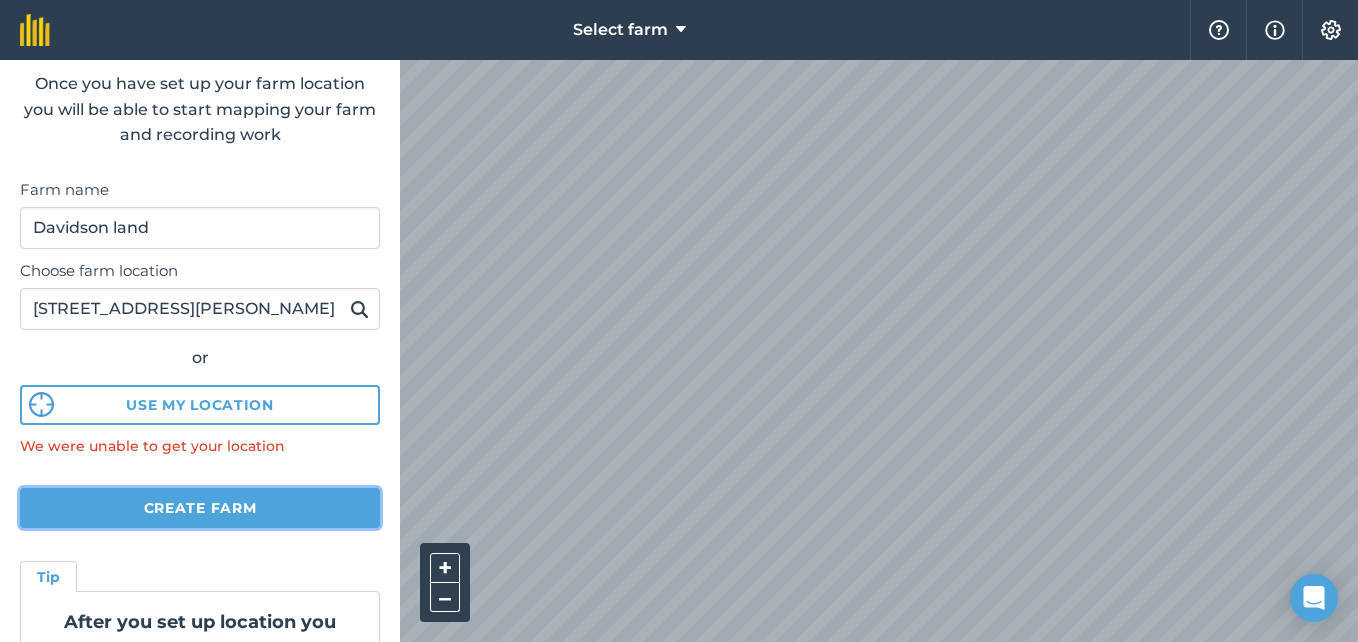 click on "Create farm" at bounding box center [200, 508] 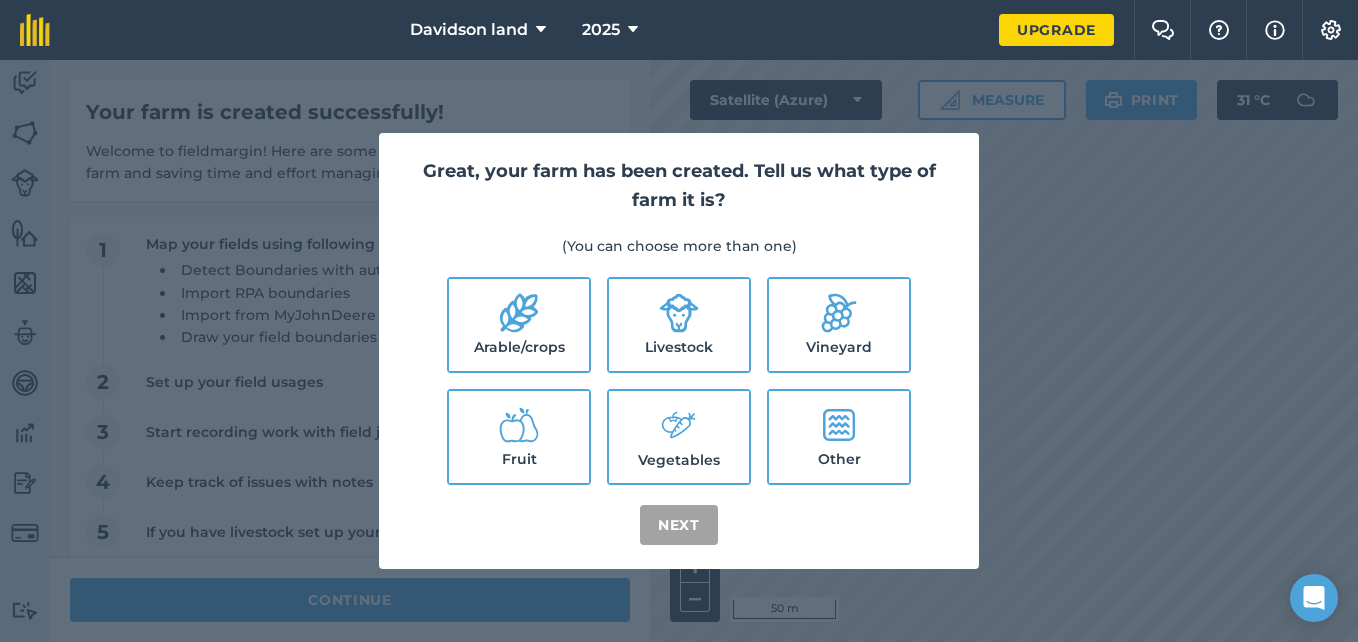 click 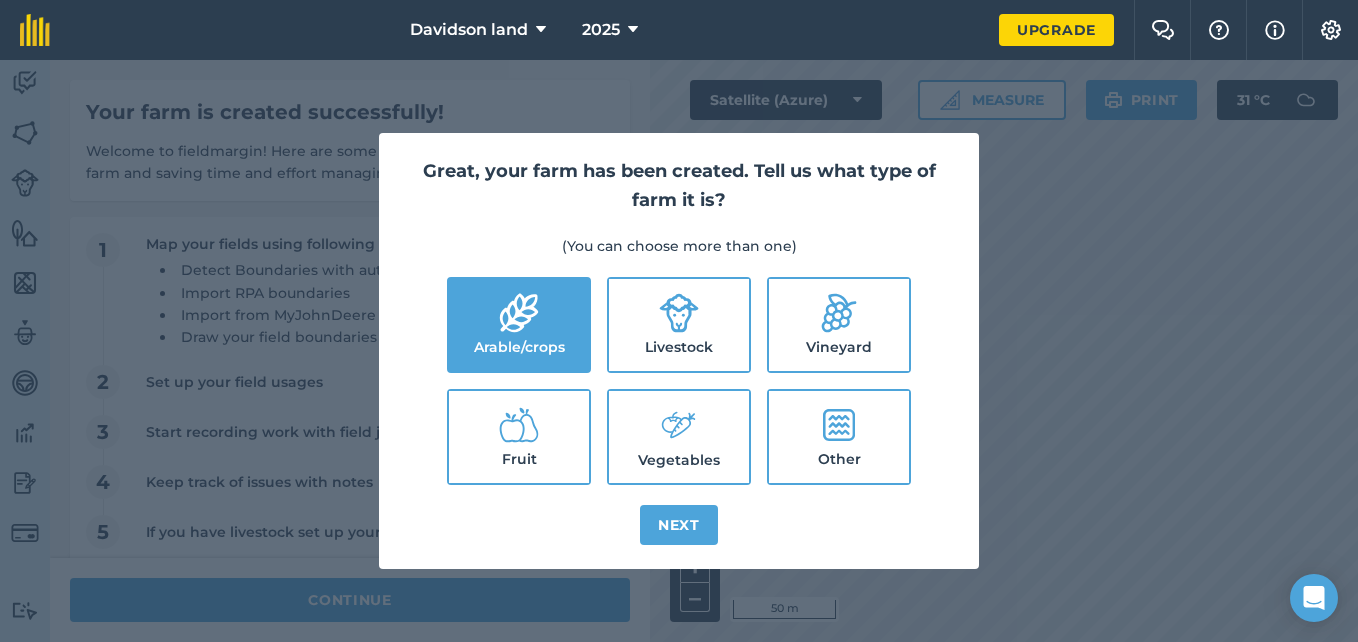 click 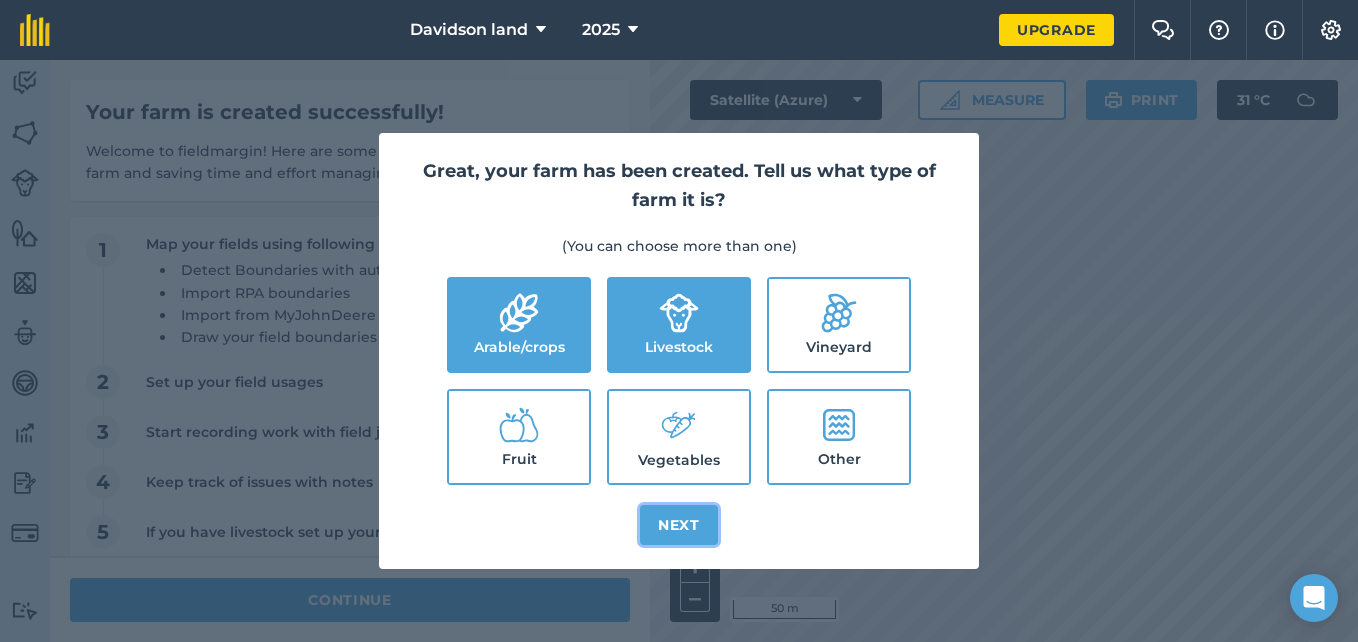click on "Next" at bounding box center [679, 525] 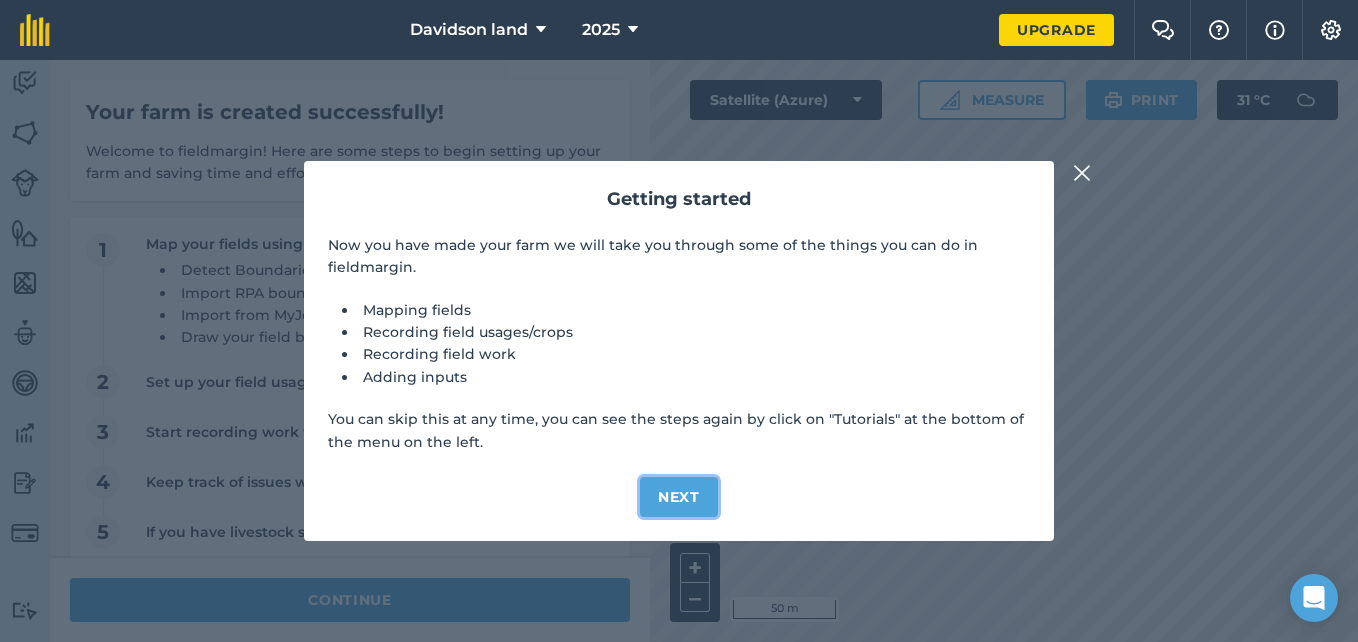 click on "Next" at bounding box center [679, 497] 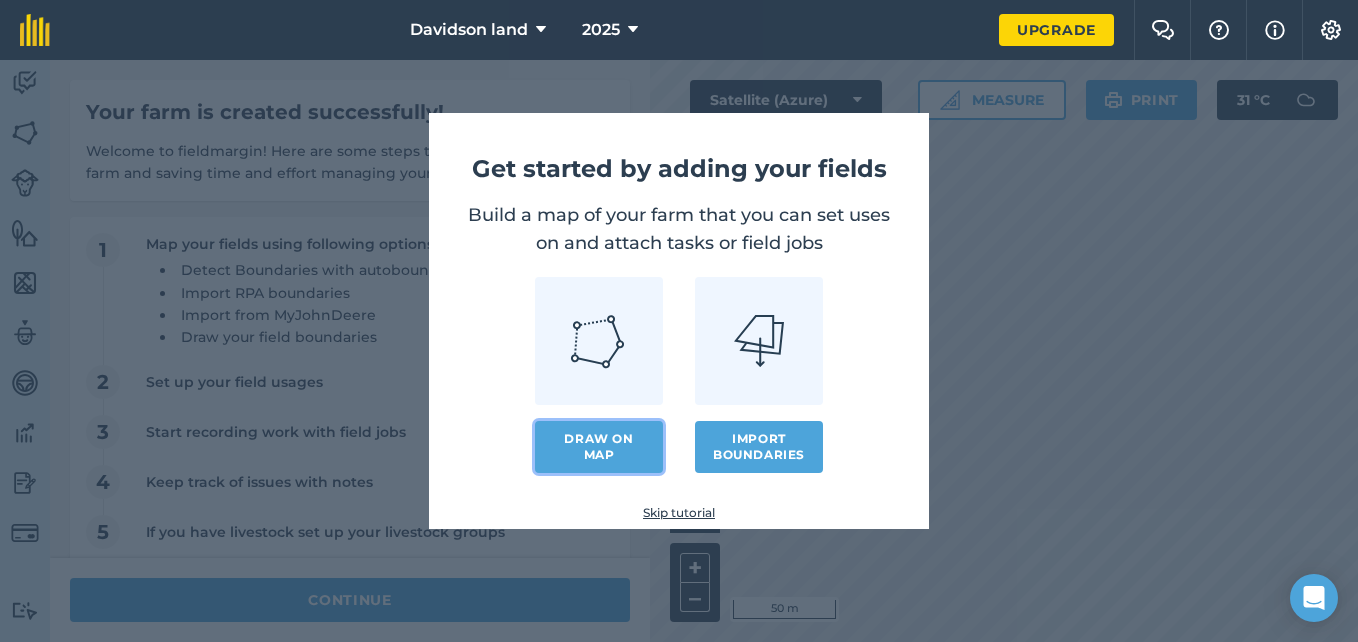 click on "Draw on map" at bounding box center (599, 447) 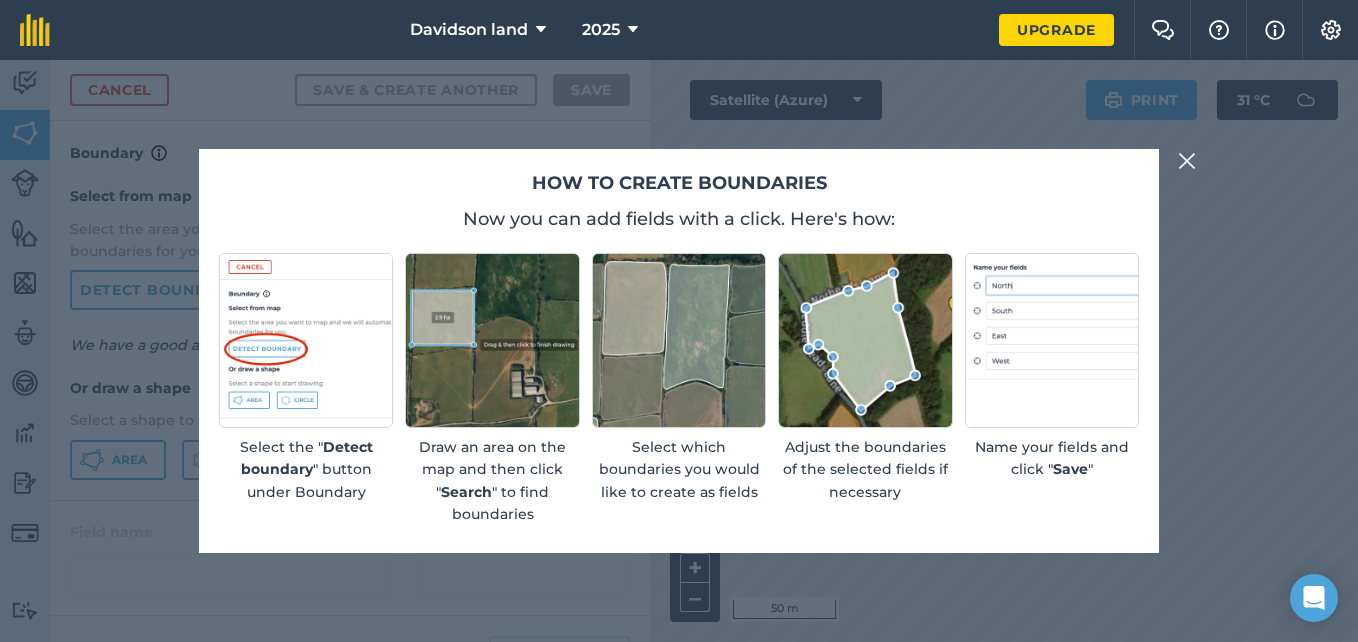click at bounding box center (1187, 161) 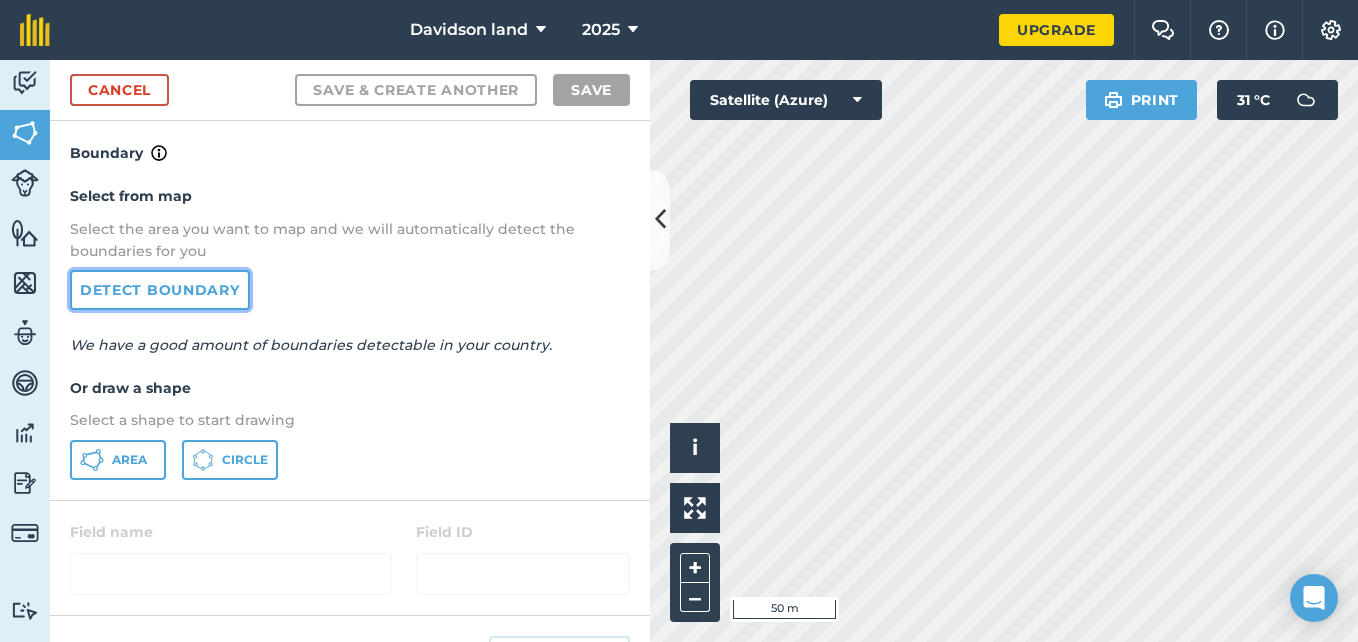 click on "Detect boundary" at bounding box center (160, 290) 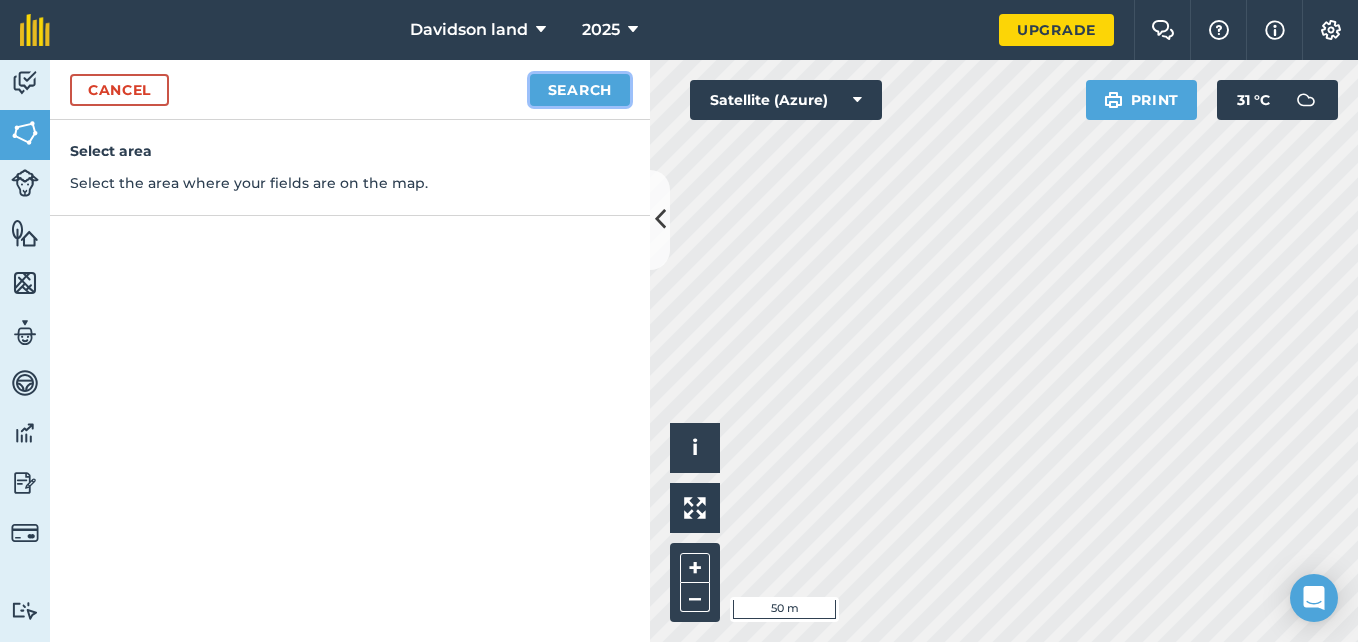 click on "Search" at bounding box center [580, 90] 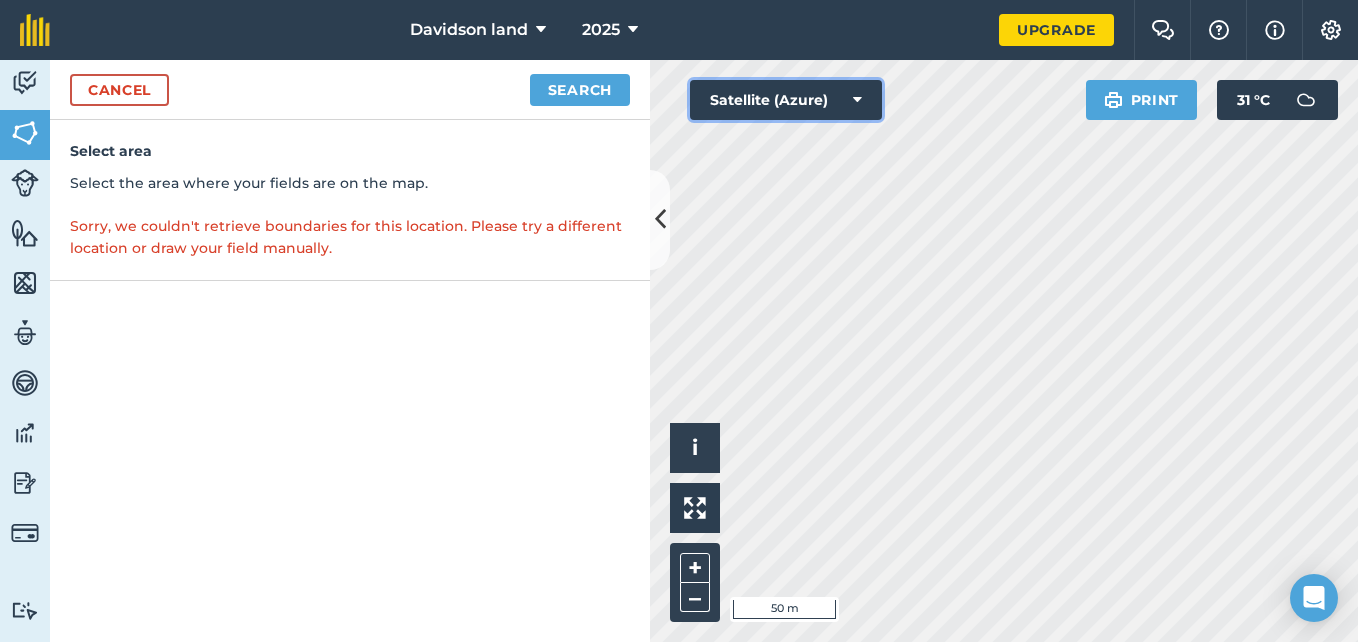 click at bounding box center (857, 100) 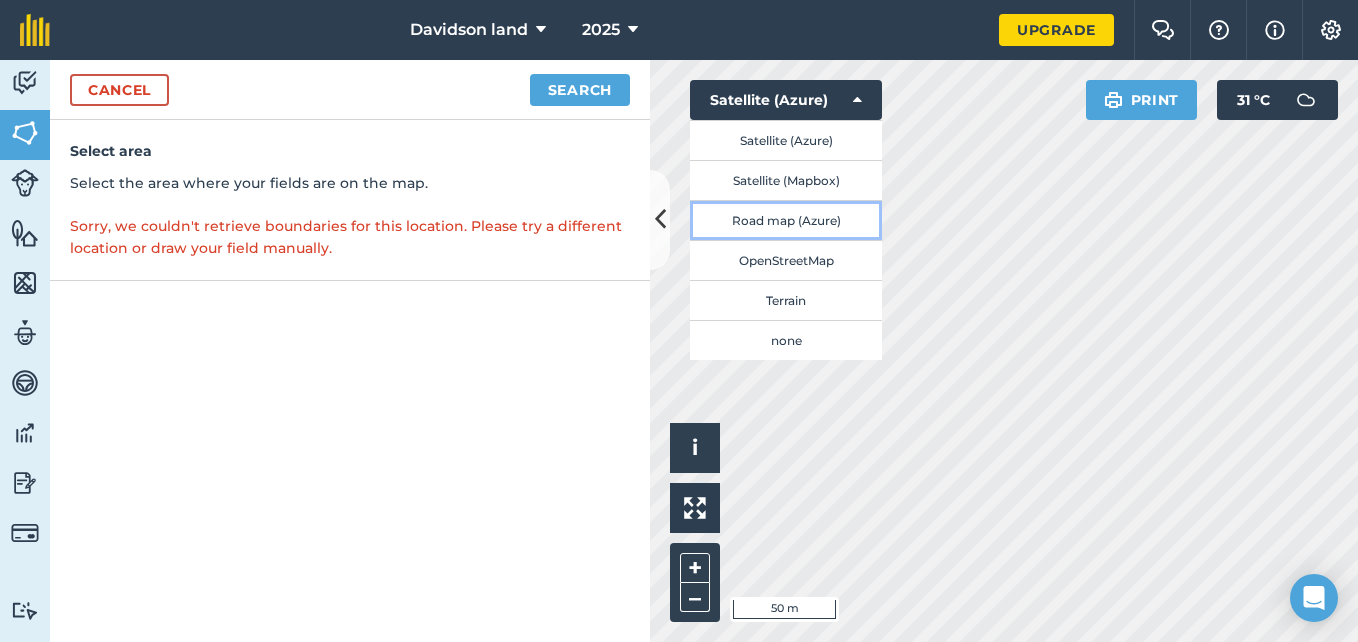 click on "Road map (Azure)" at bounding box center [786, 220] 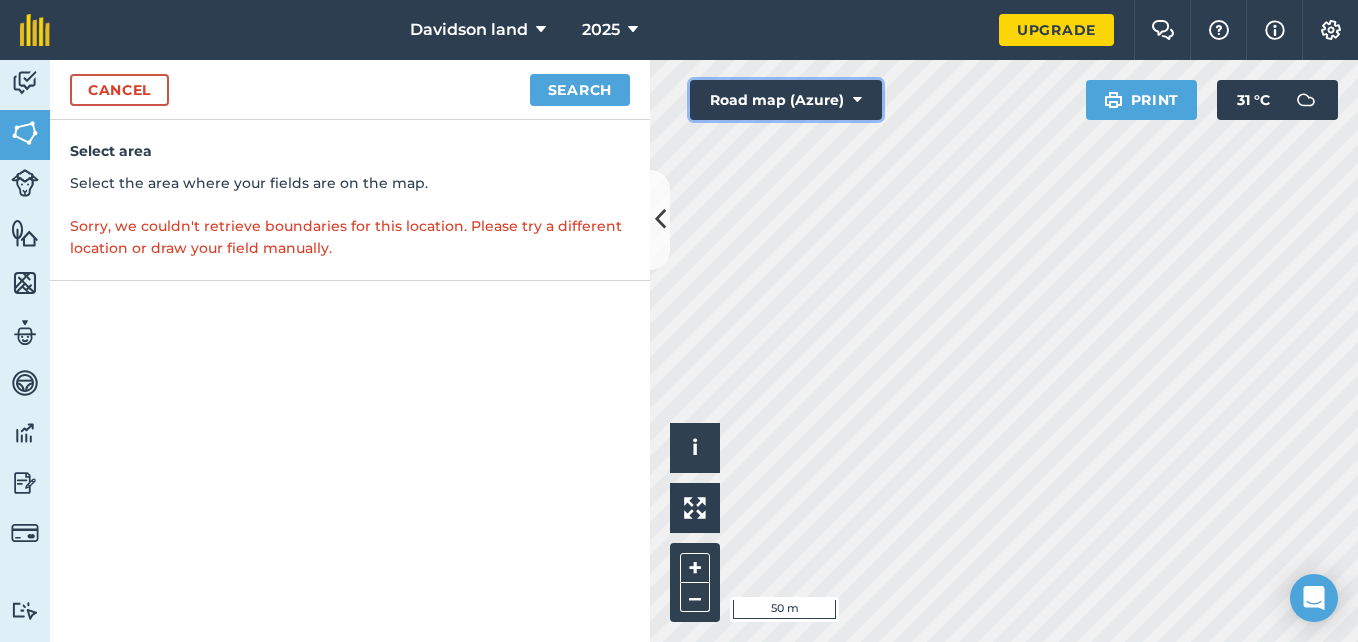 click at bounding box center (857, 100) 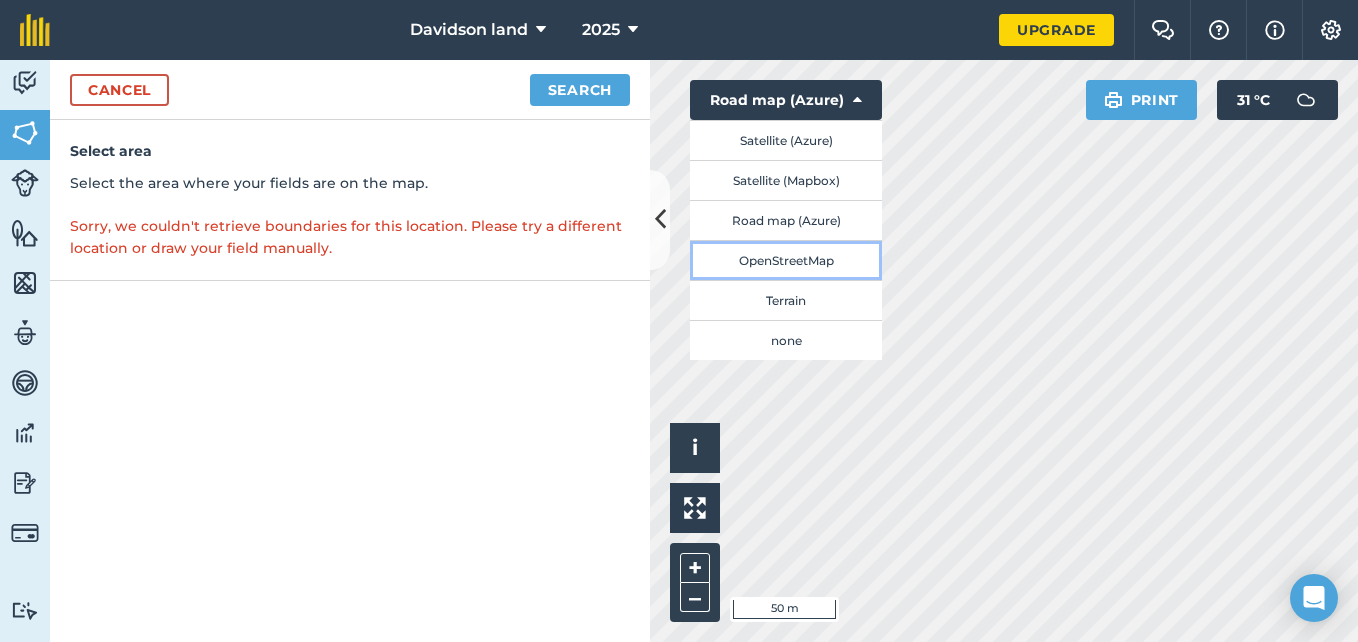 click on "OpenStreetMap" at bounding box center [786, 260] 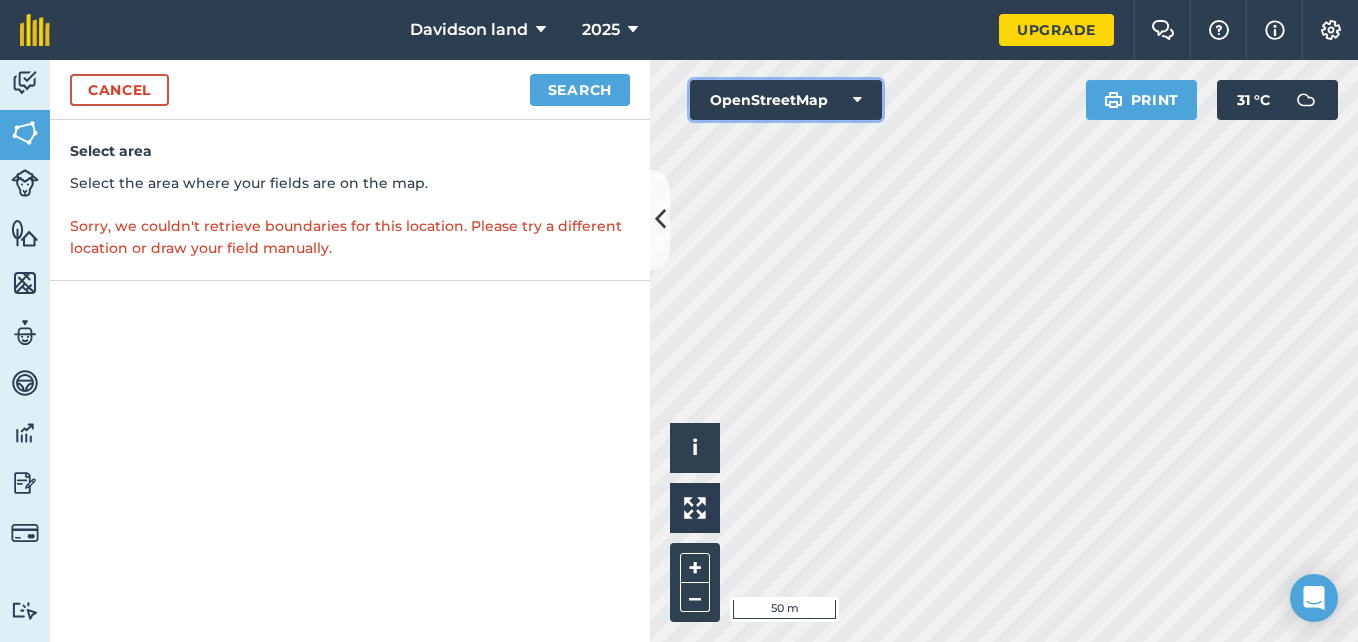 click at bounding box center [857, 100] 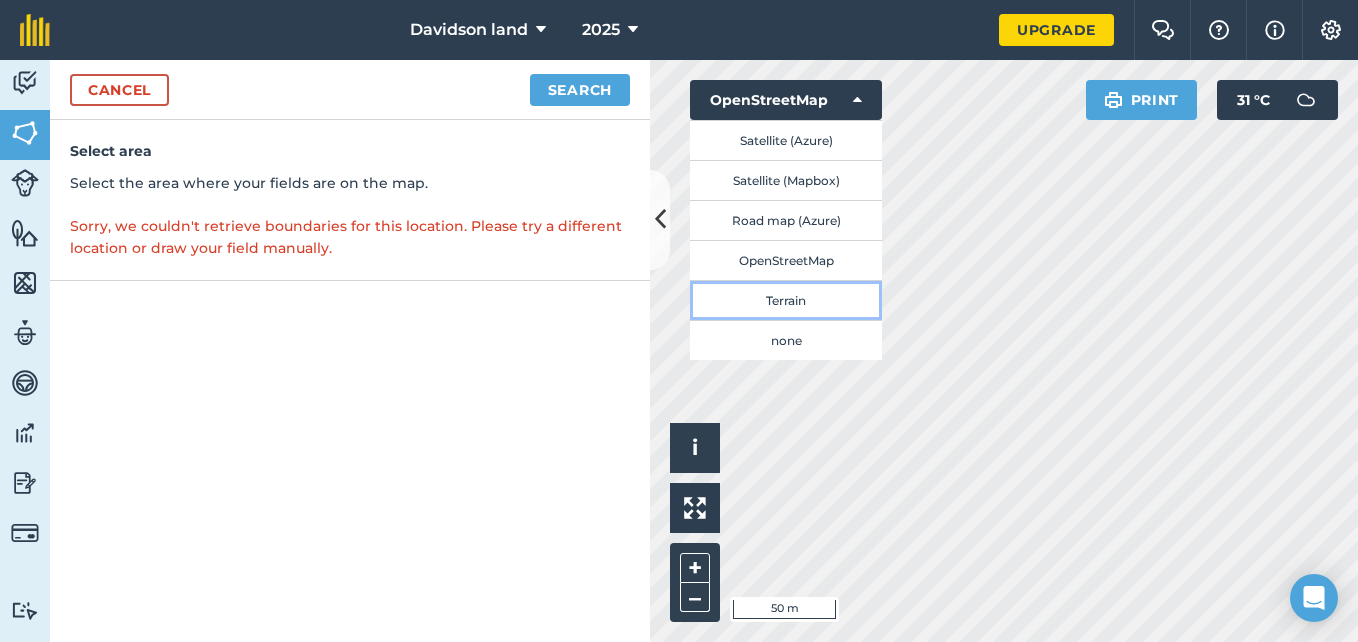 click on "Terrain" at bounding box center [786, 300] 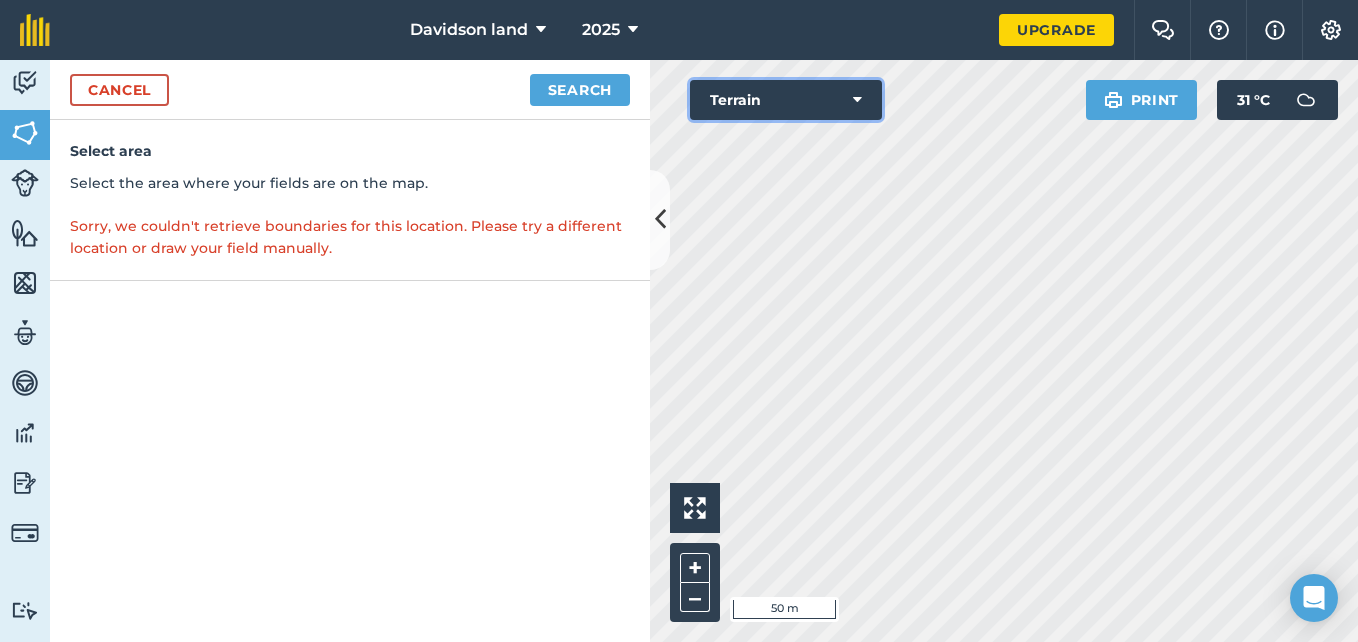 click at bounding box center [857, 100] 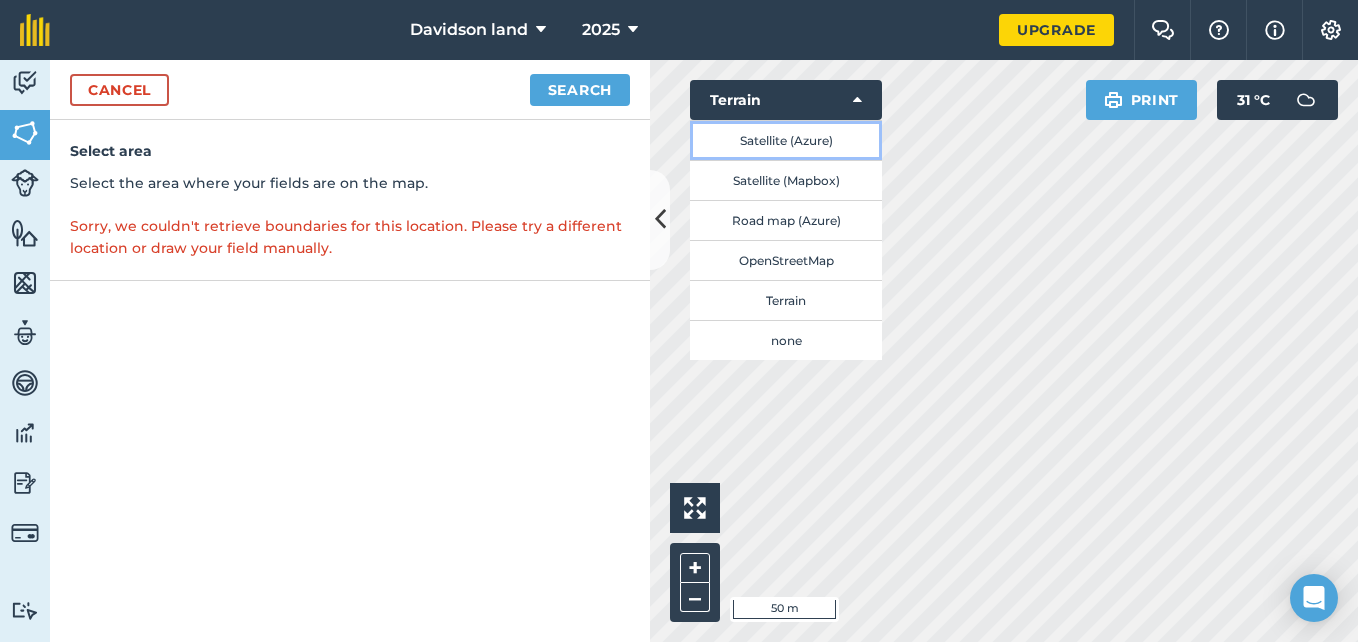 click on "Satellite (Azure)" at bounding box center [786, 140] 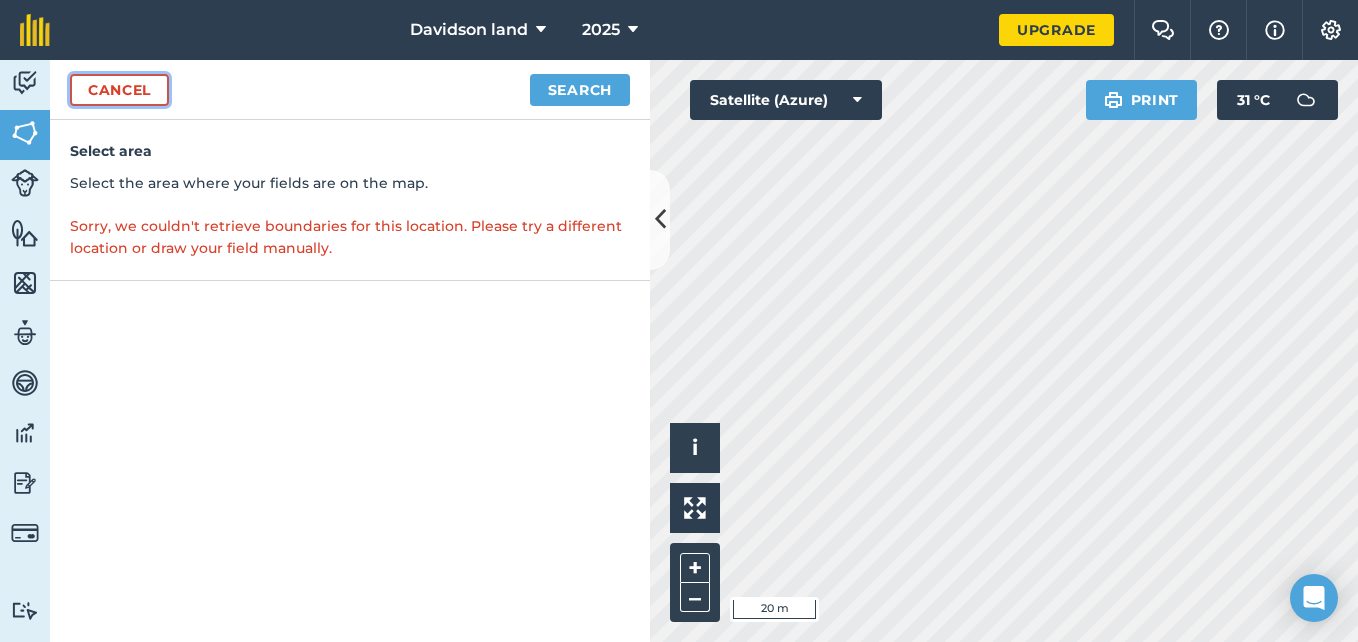 click on "Cancel" at bounding box center [119, 90] 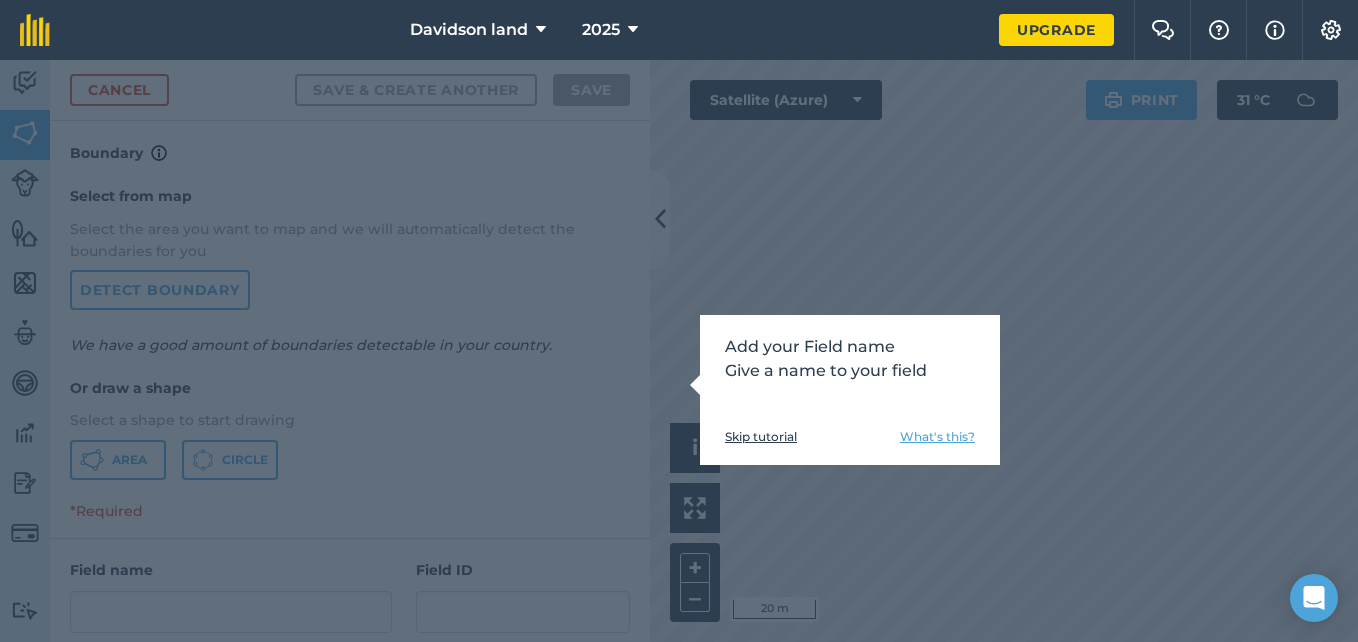 click on "Skip tutorial" at bounding box center (761, 437) 